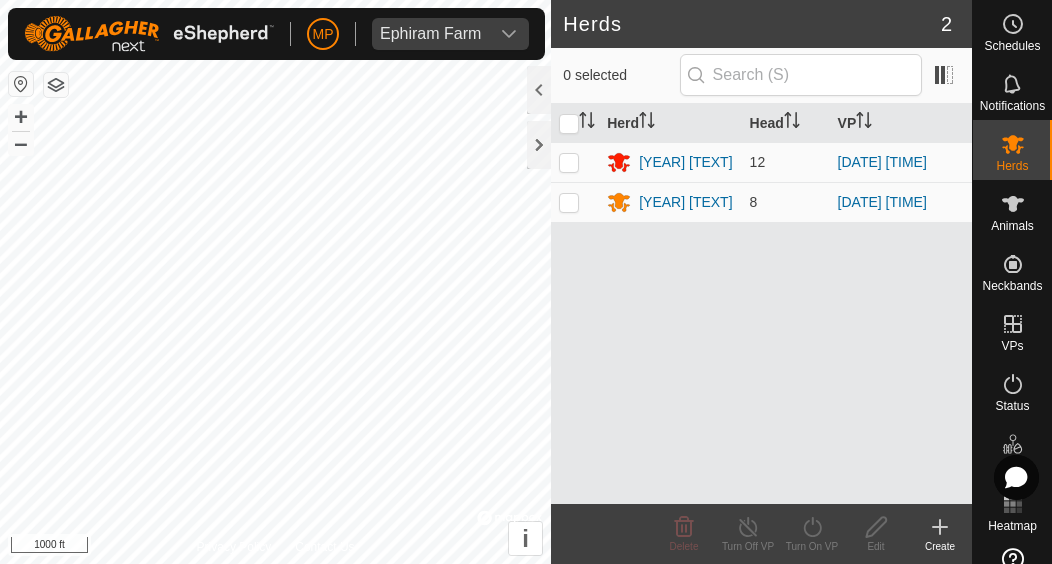 scroll, scrollTop: 0, scrollLeft: 0, axis: both 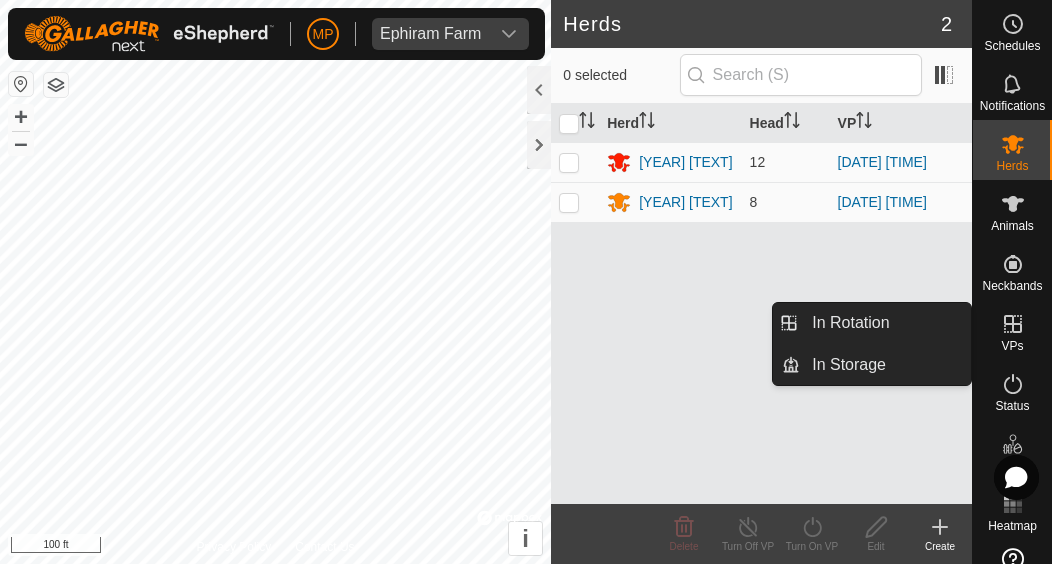 click on "In Rotation" at bounding box center (850, 323) 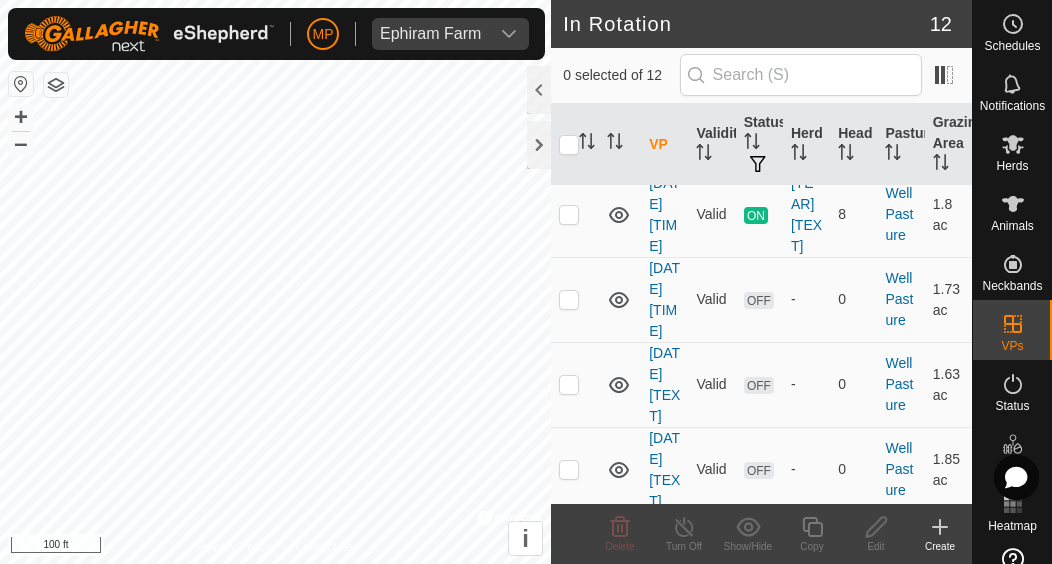 scroll, scrollTop: 728, scrollLeft: 0, axis: vertical 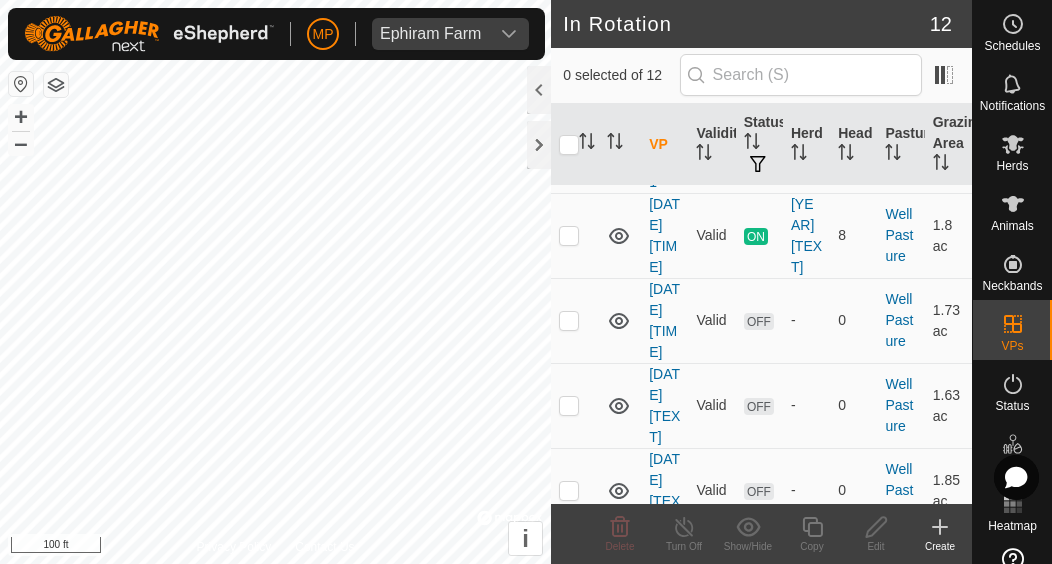 click at bounding box center (569, 235) 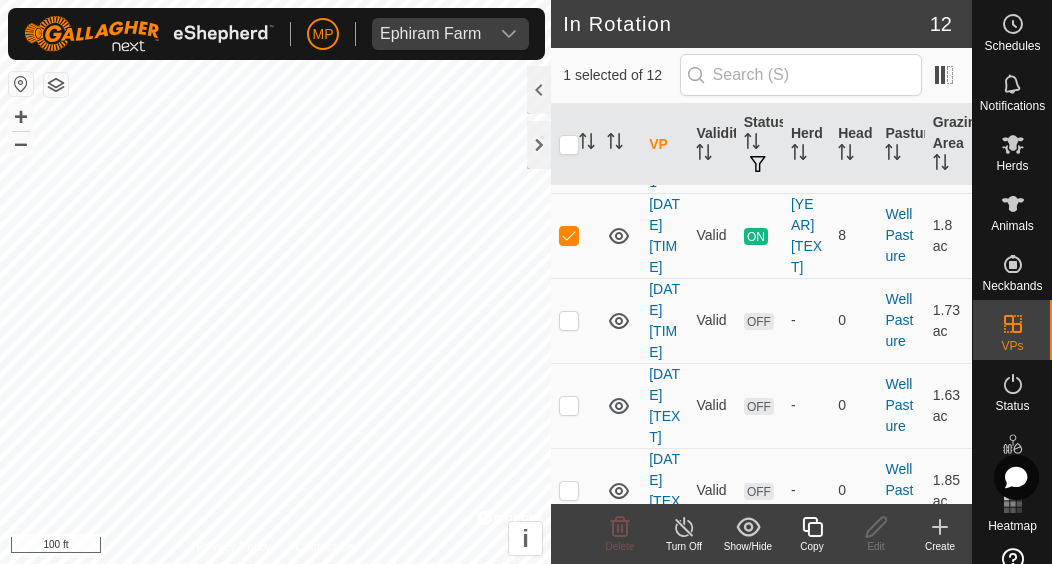 click 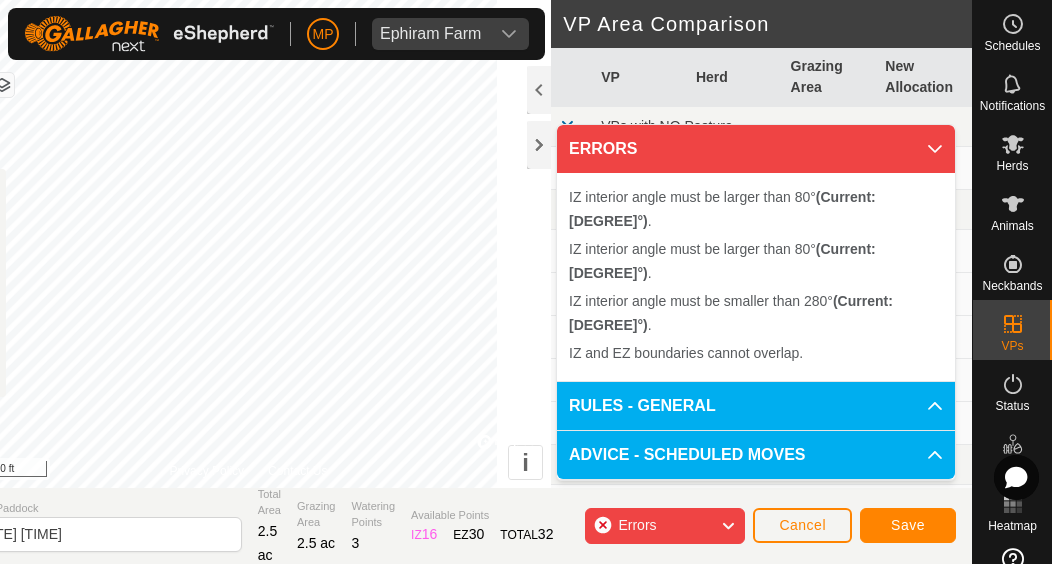 click on "Cancel" 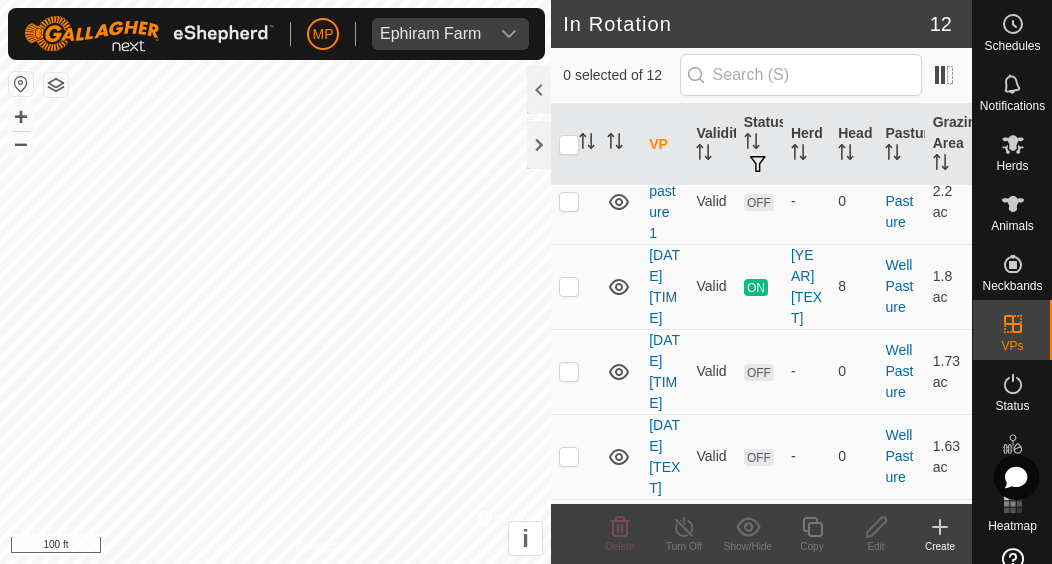 scroll, scrollTop: 706, scrollLeft: 0, axis: vertical 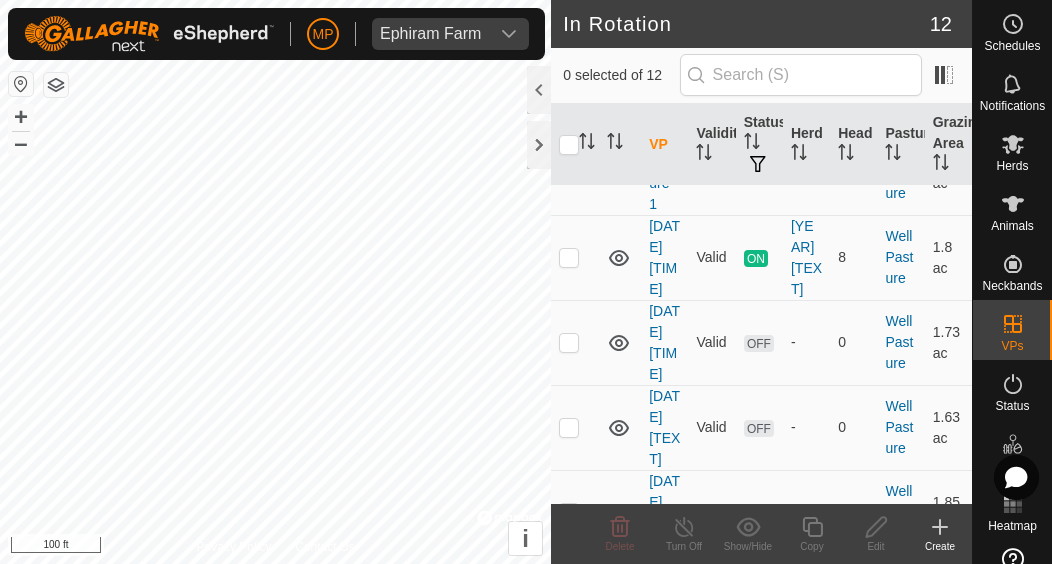 click at bounding box center (575, 257) 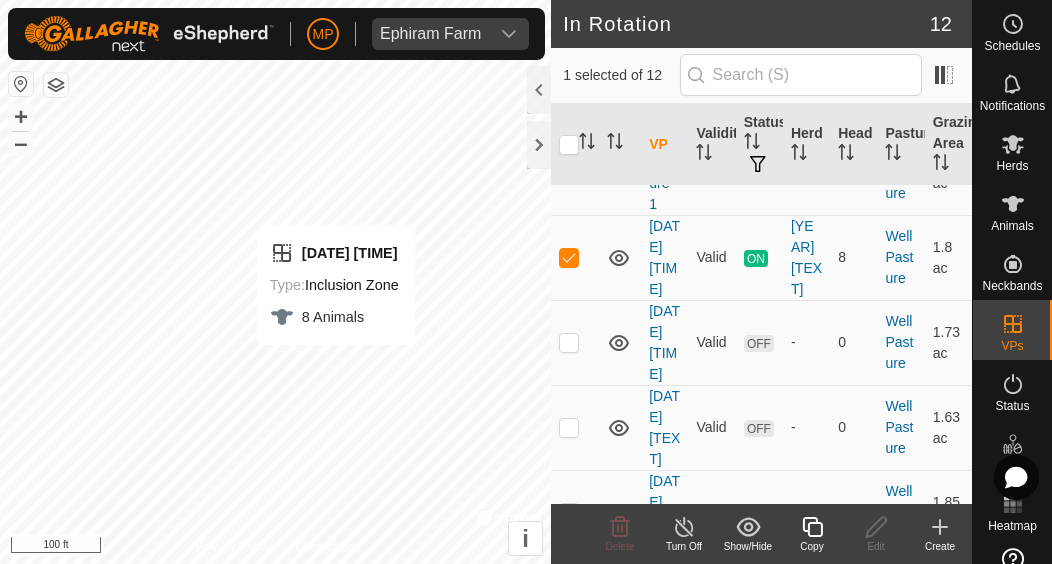 click 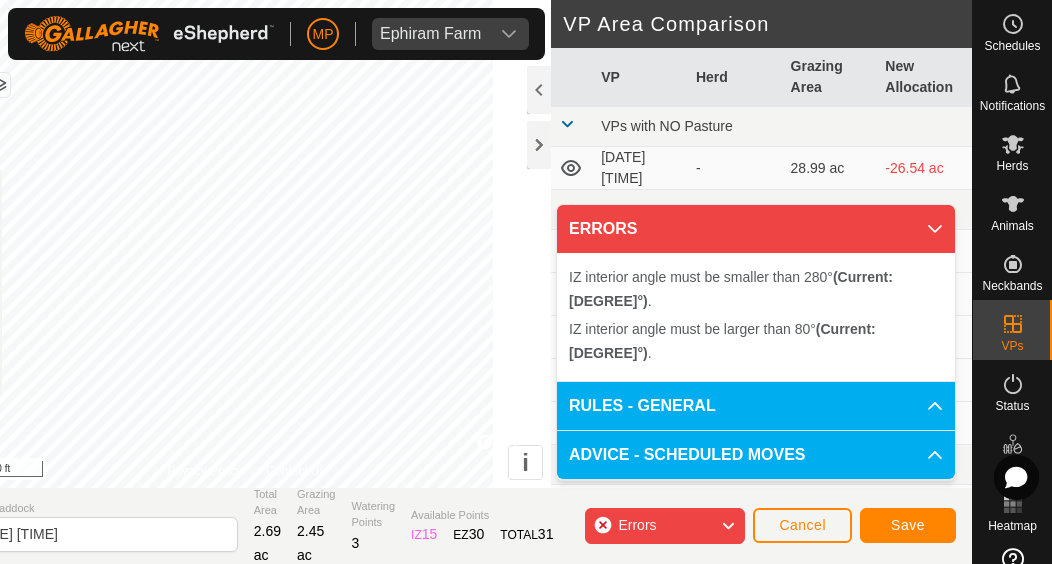 click on "Cancel" 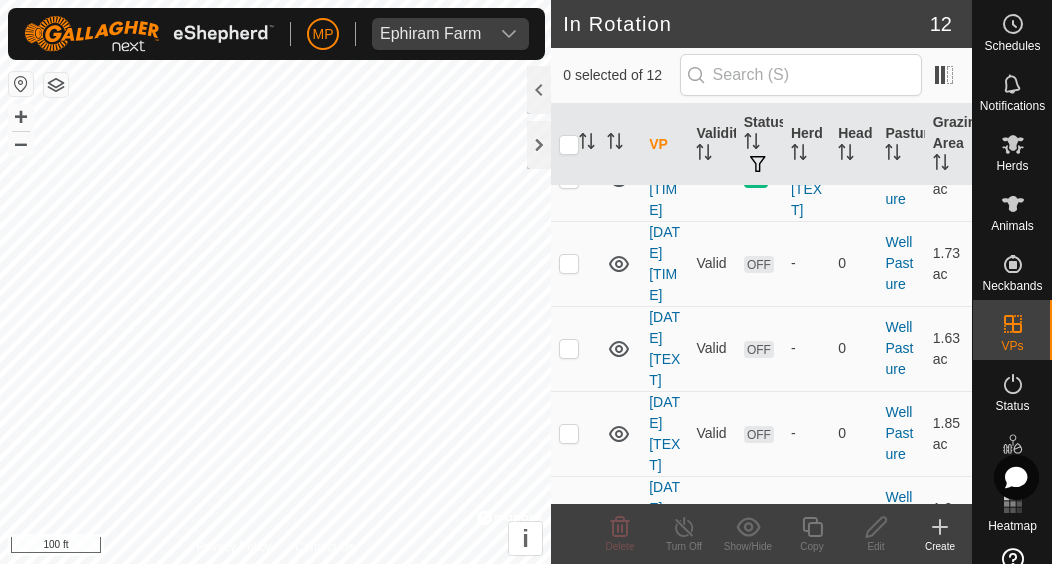 scroll, scrollTop: 784, scrollLeft: 0, axis: vertical 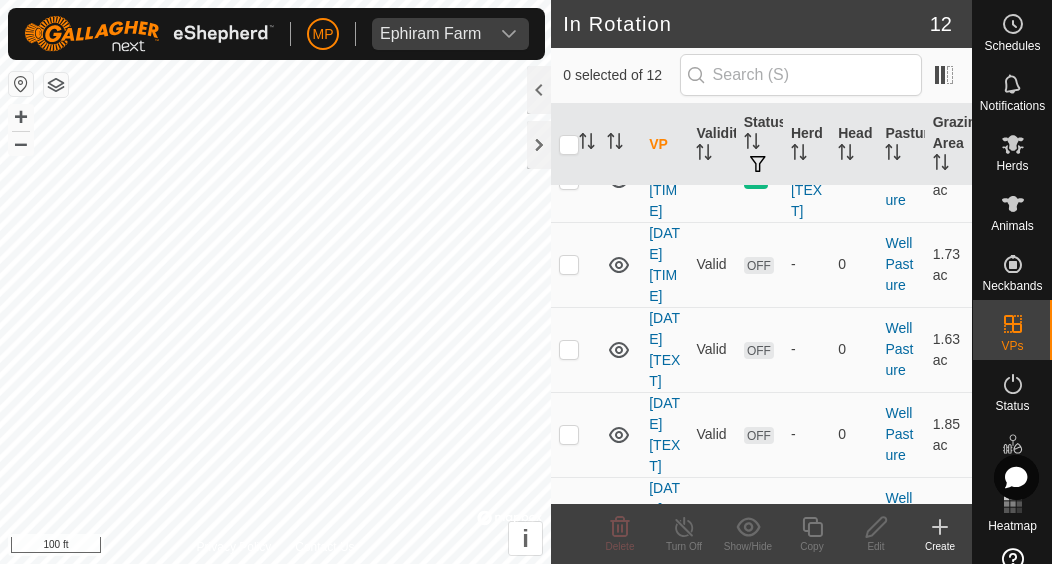 click at bounding box center [575, 179] 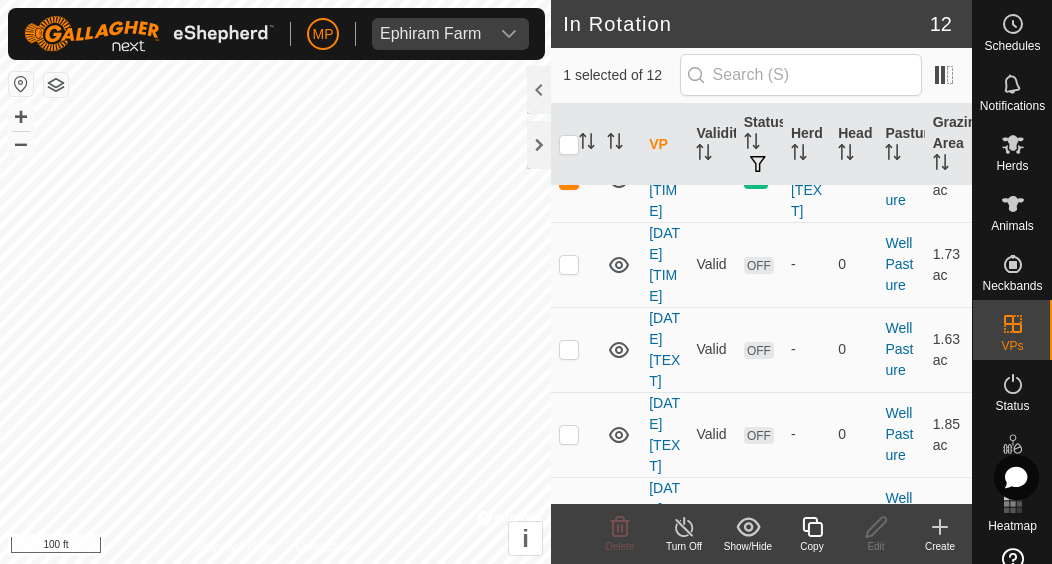 click 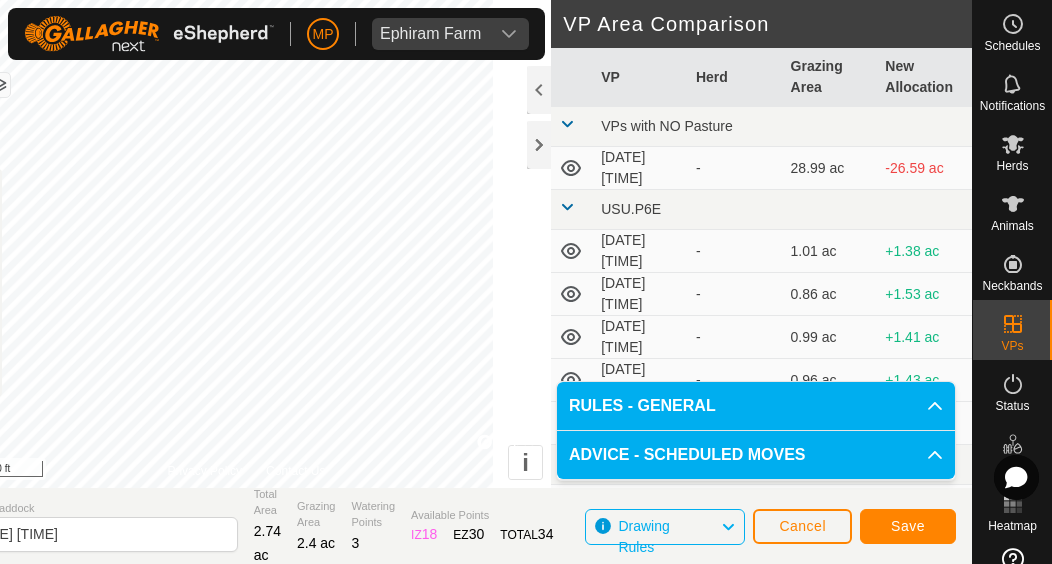 click on "Save" 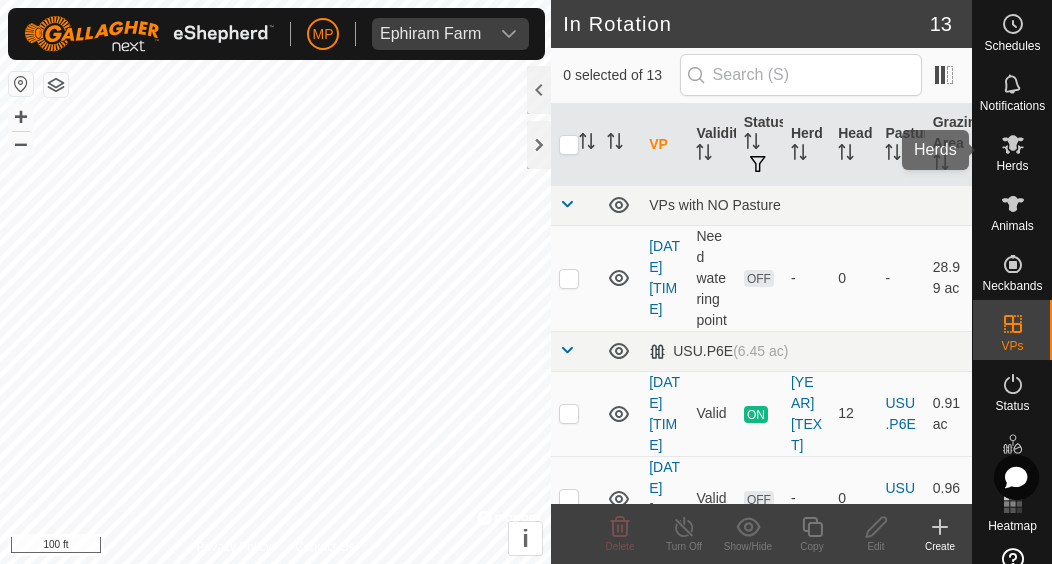 click 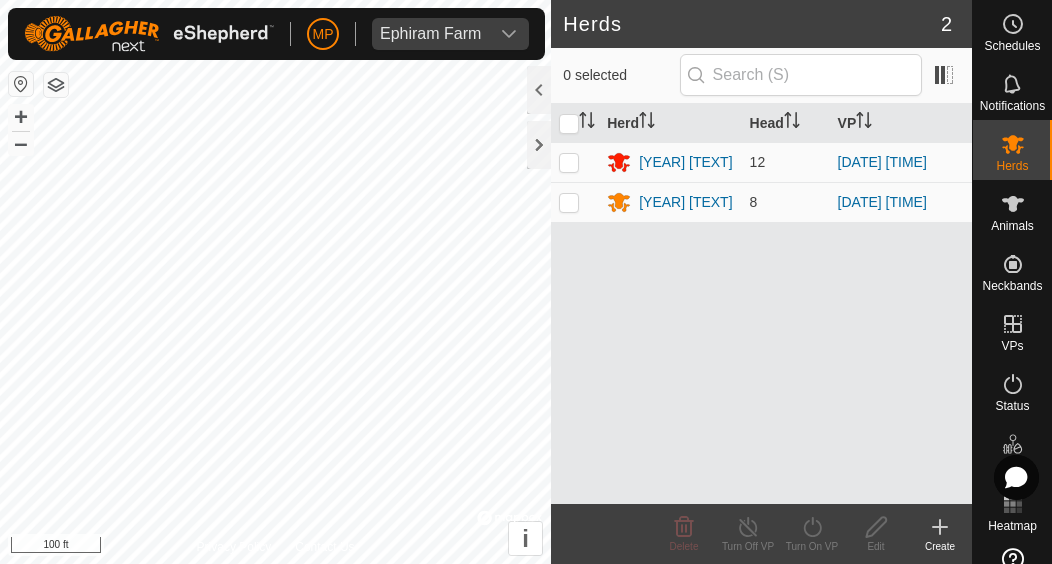 click at bounding box center [569, 202] 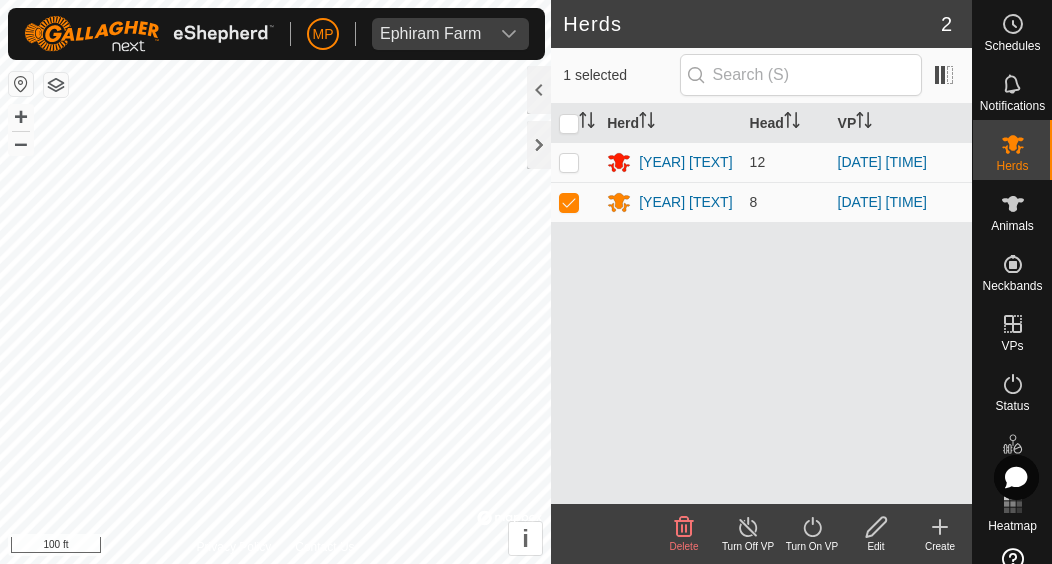 checkbox on "true" 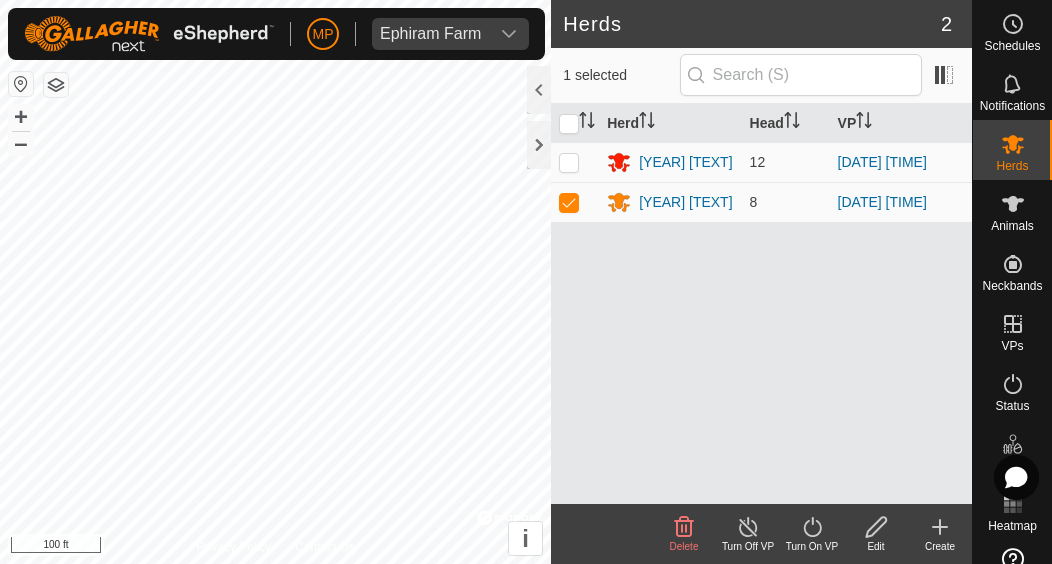 click 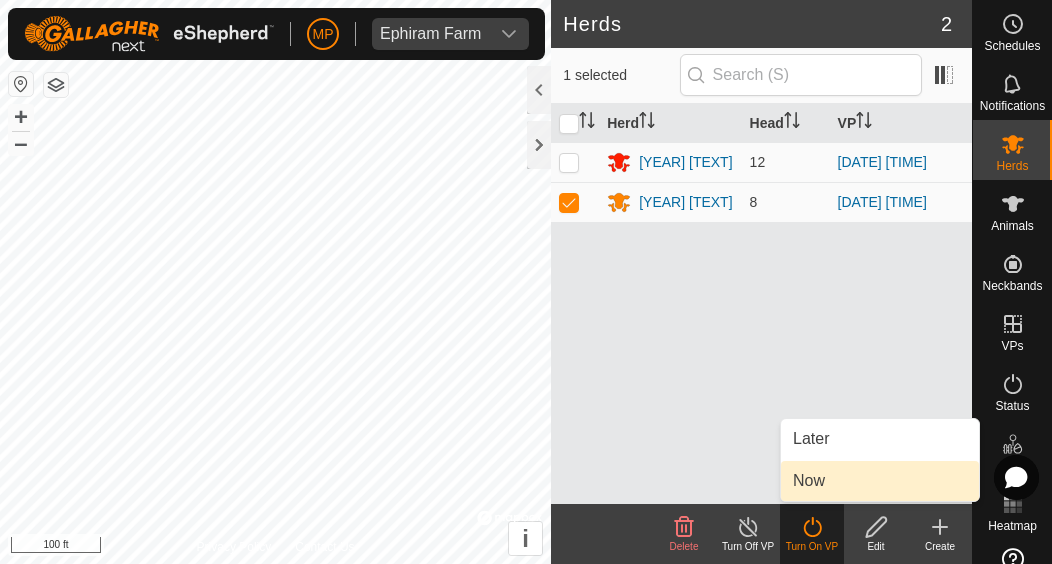 click on "Now" at bounding box center [809, 481] 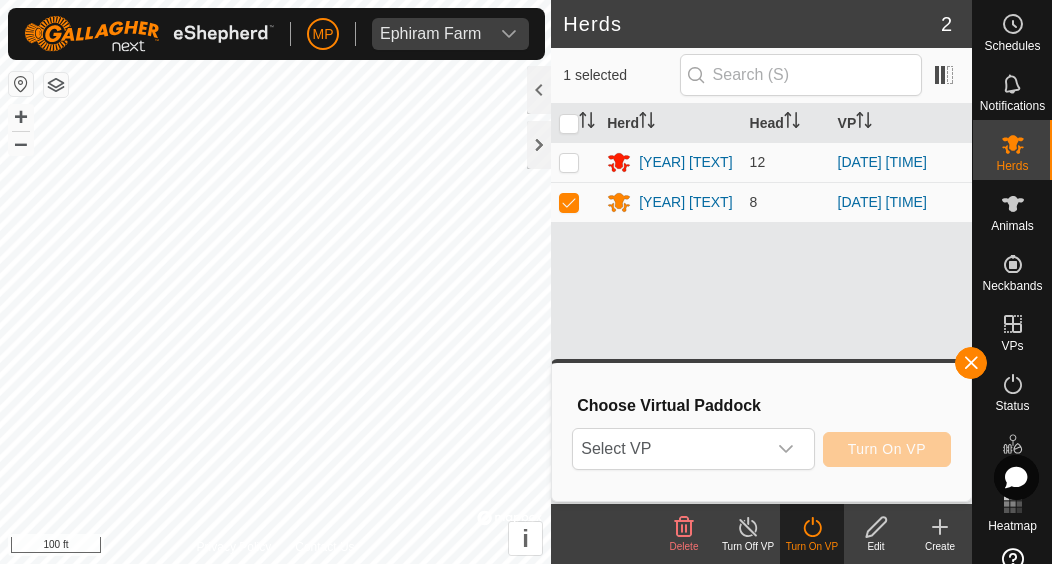 click 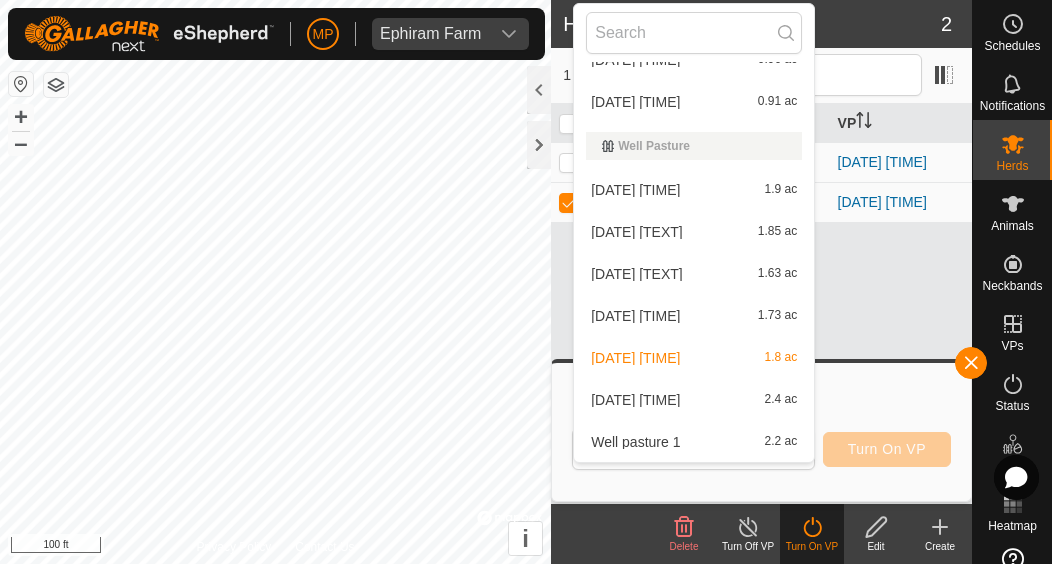 scroll, scrollTop: 282, scrollLeft: 0, axis: vertical 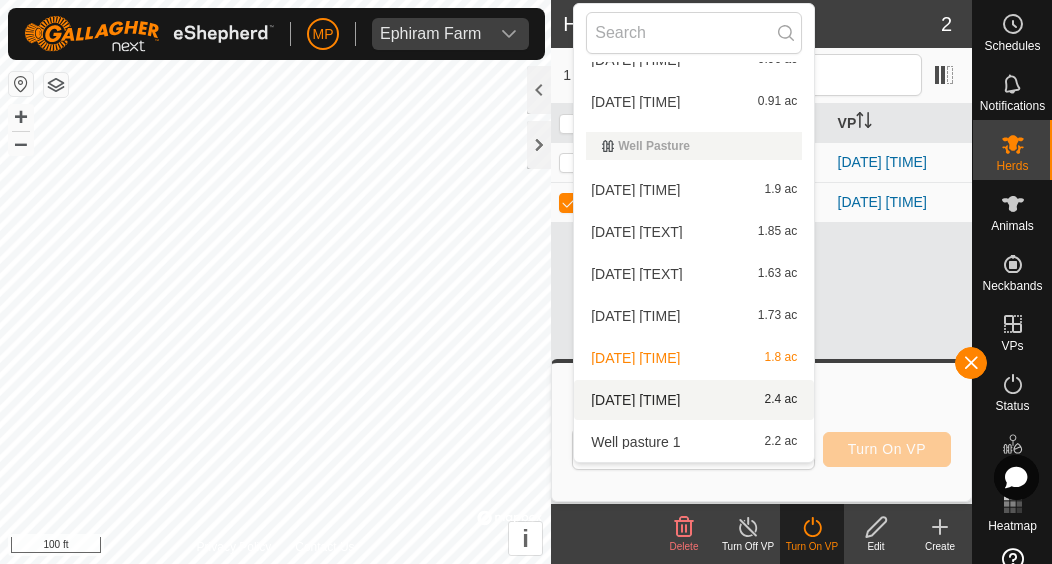 click on "[DATE] [TIME]" at bounding box center (635, 400) 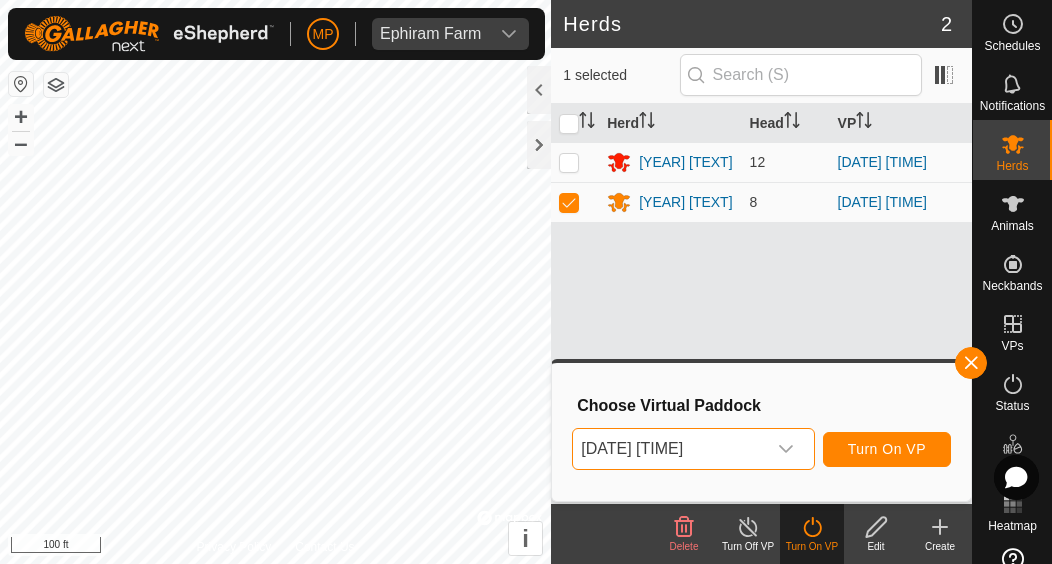 click on "Turn On VP" at bounding box center [887, 449] 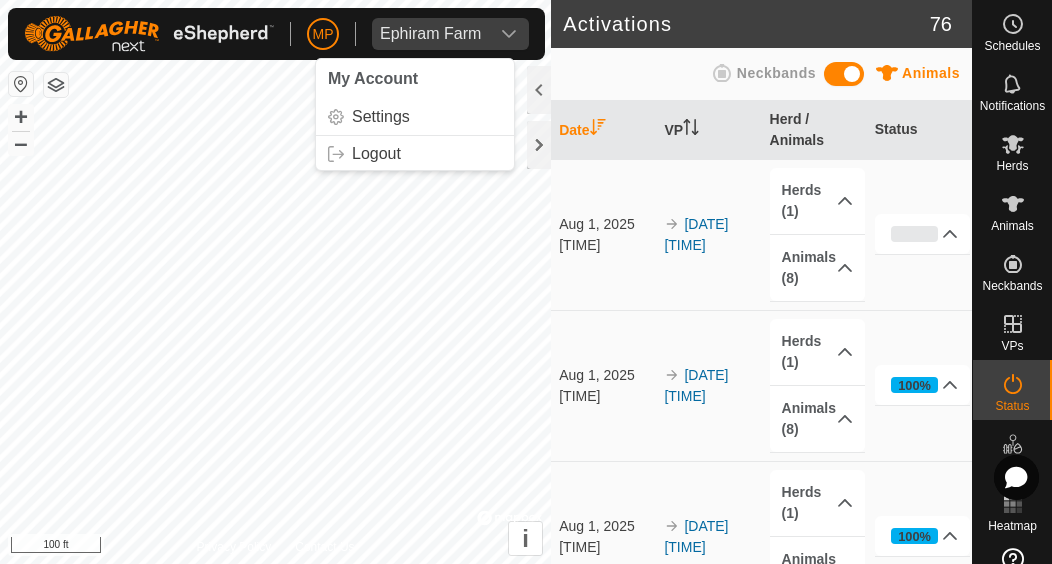 click on "Settings" at bounding box center (381, 117) 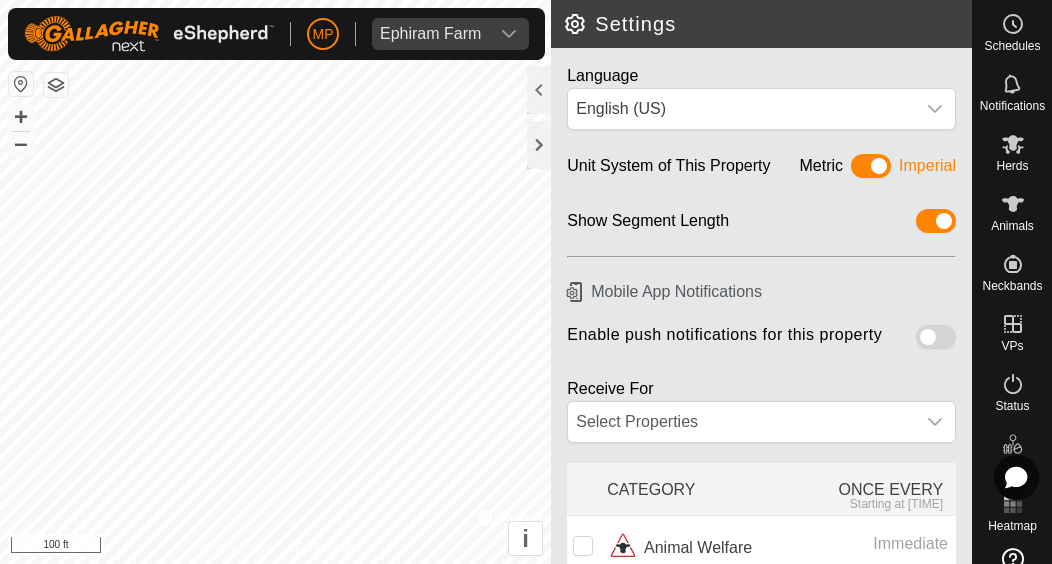 scroll, scrollTop: 0, scrollLeft: 0, axis: both 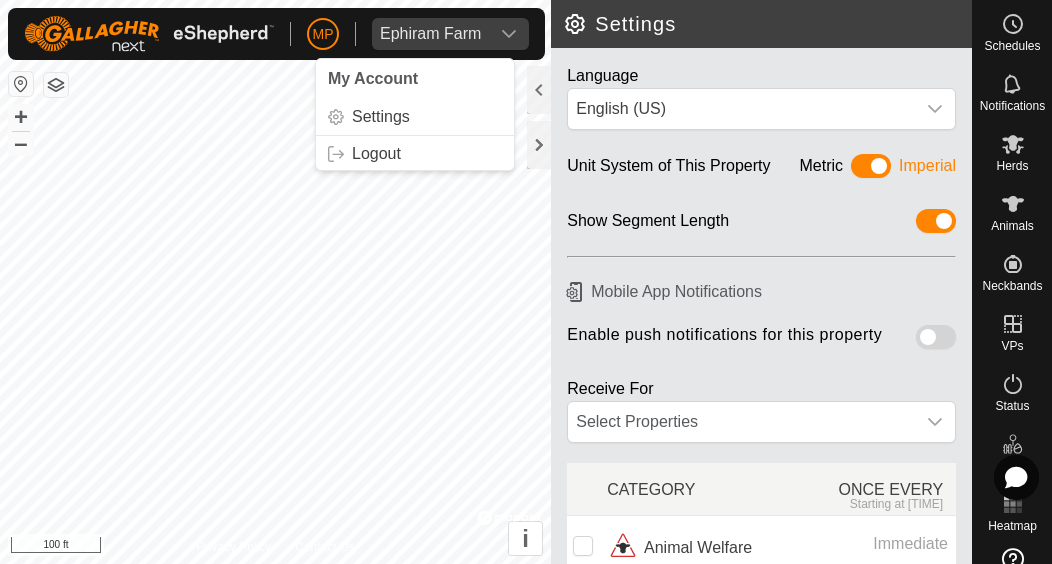 click on "Logout" at bounding box center [376, 154] 